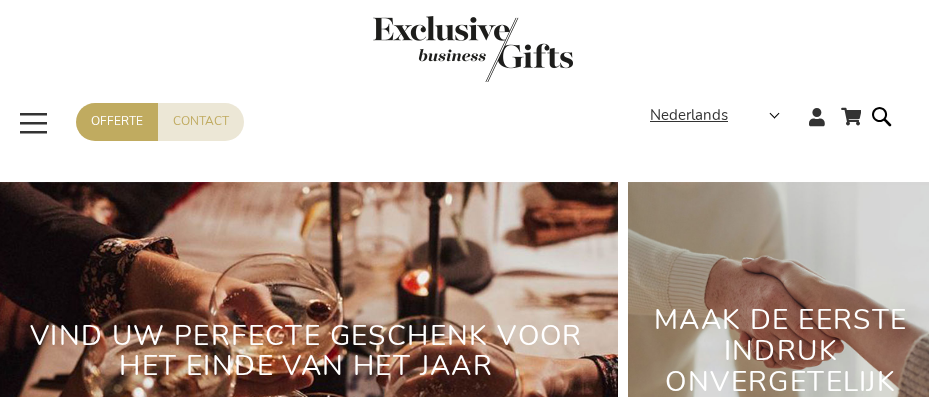 scroll, scrollTop: 0, scrollLeft: 0, axis: both 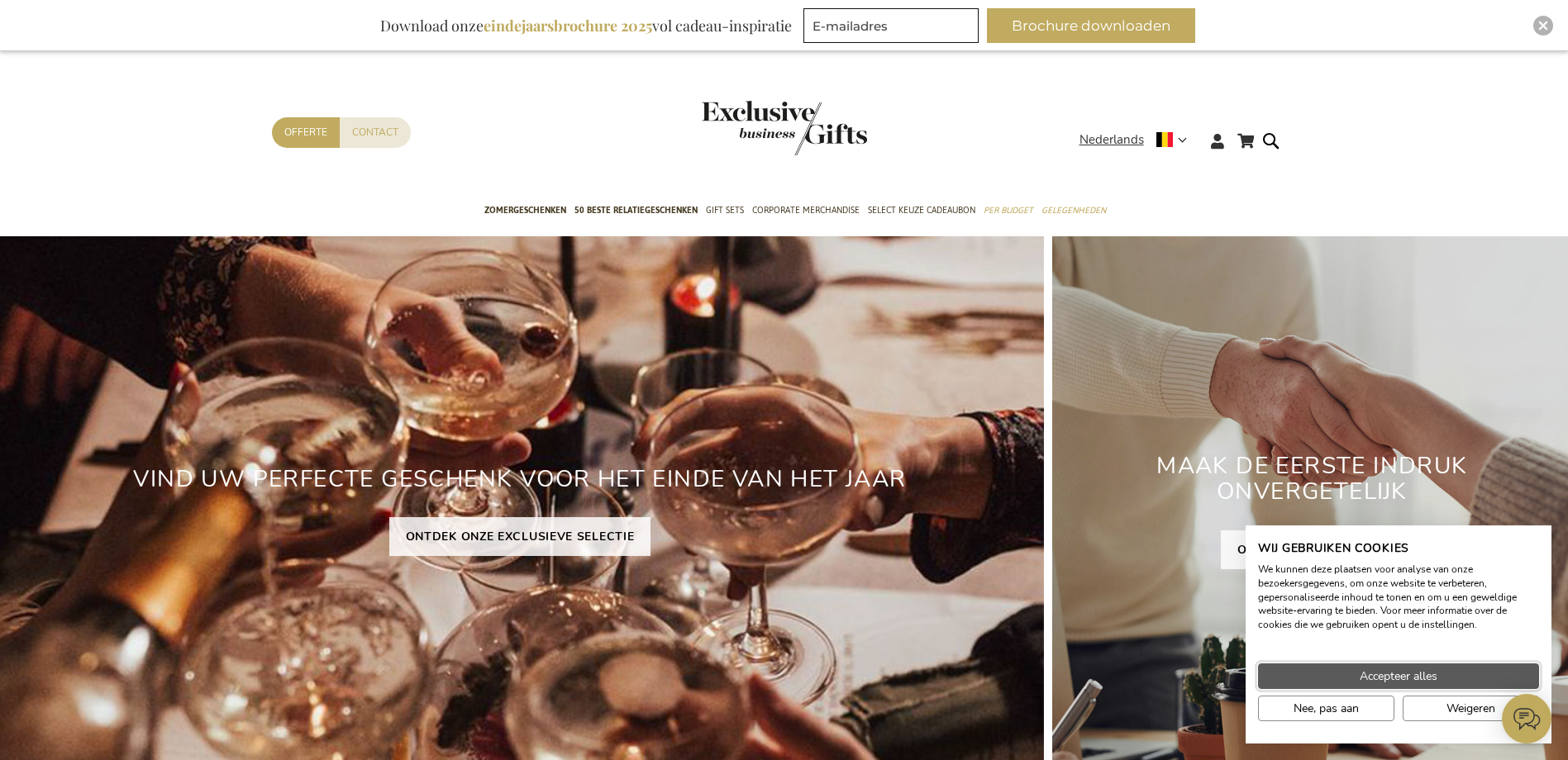 click on "Accepteer alles" at bounding box center [1399, 676] 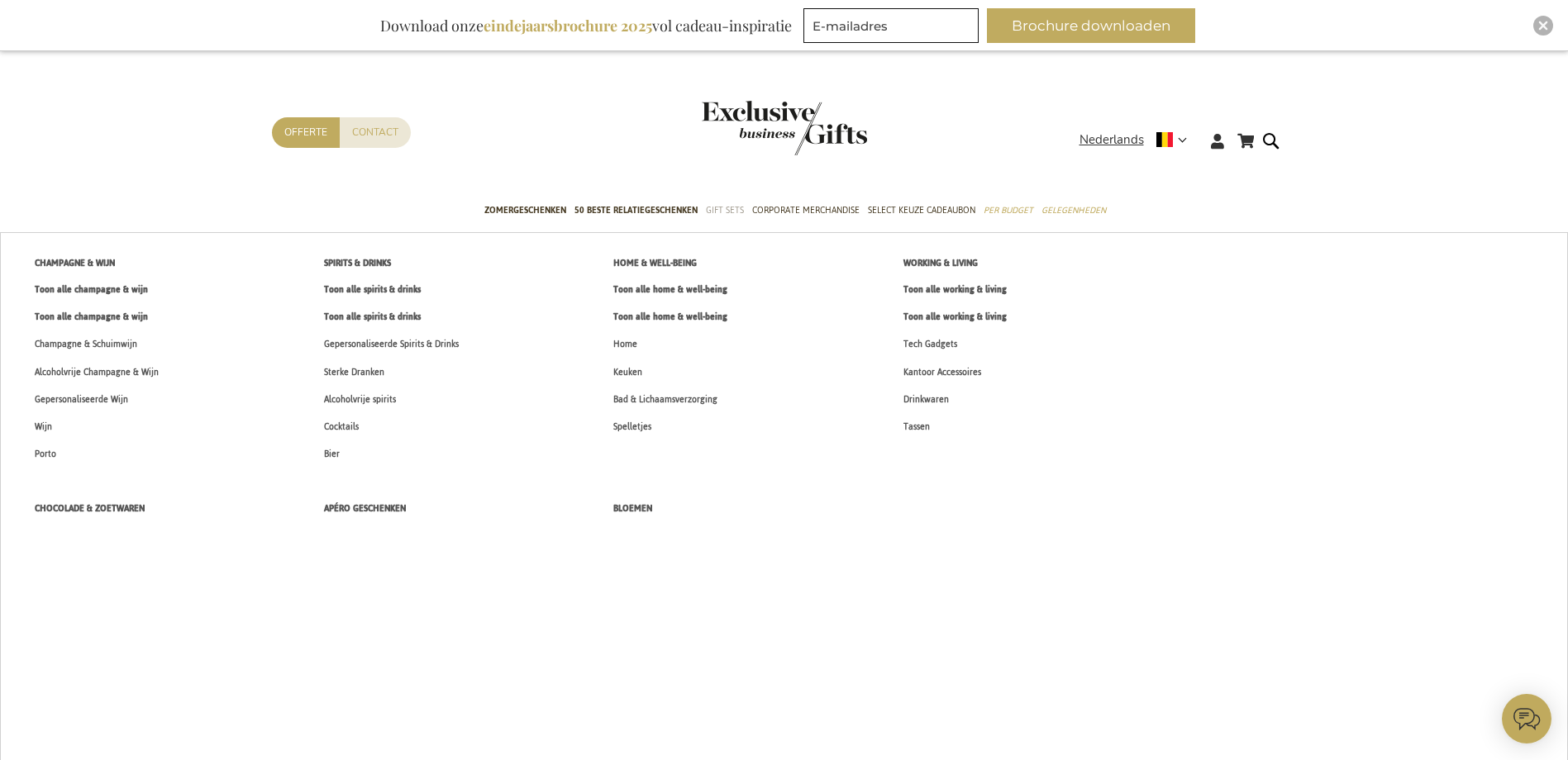 click on "Gift Sets" at bounding box center [725, 210] 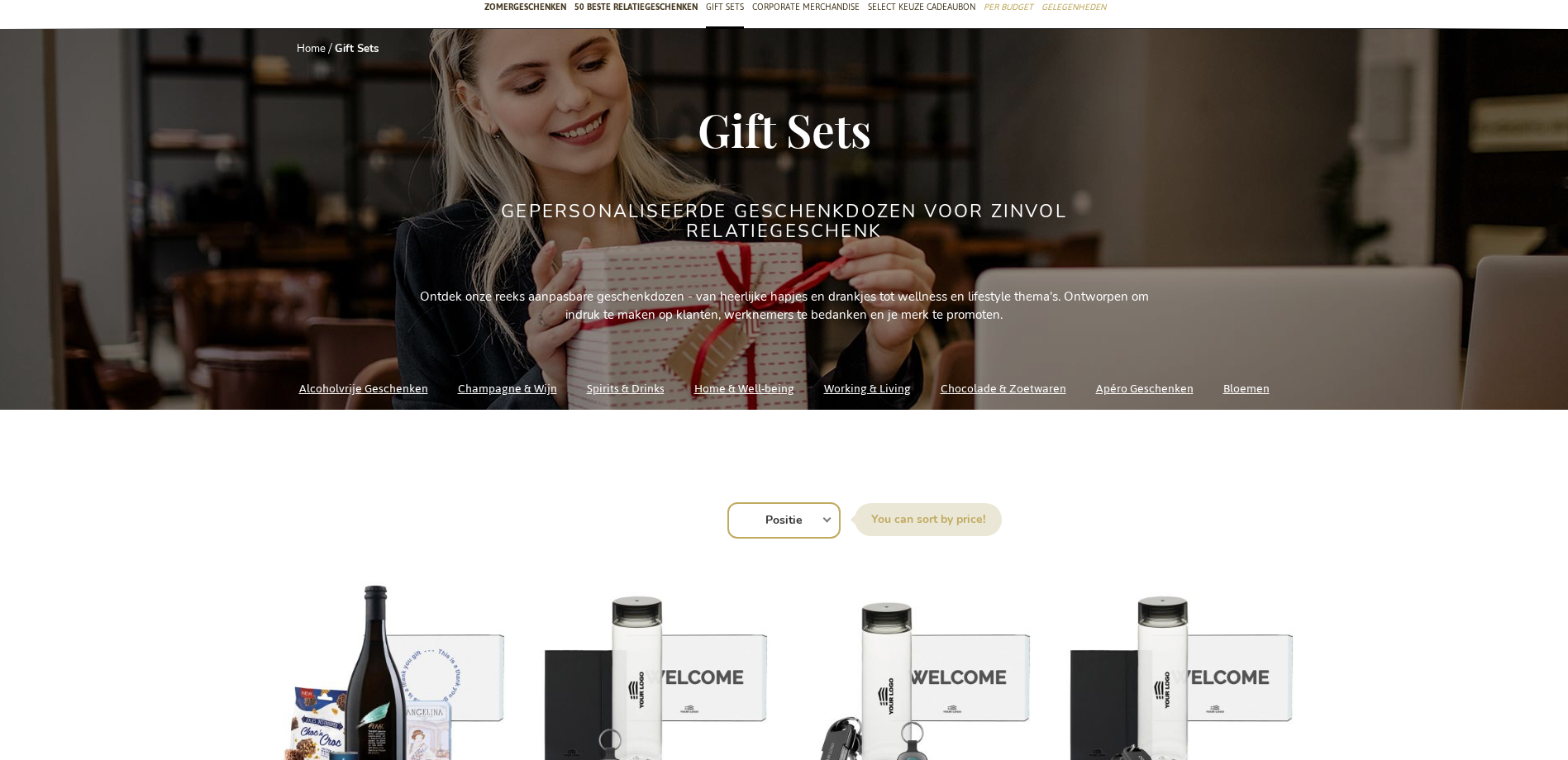 scroll, scrollTop: 0, scrollLeft: 0, axis: both 